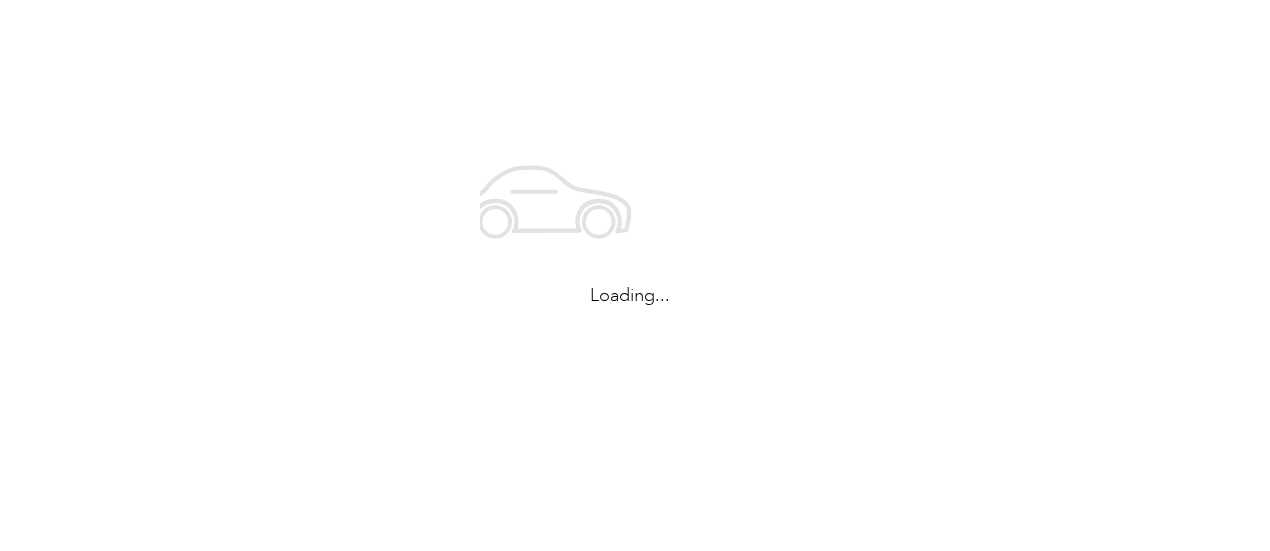 scroll, scrollTop: 0, scrollLeft: 0, axis: both 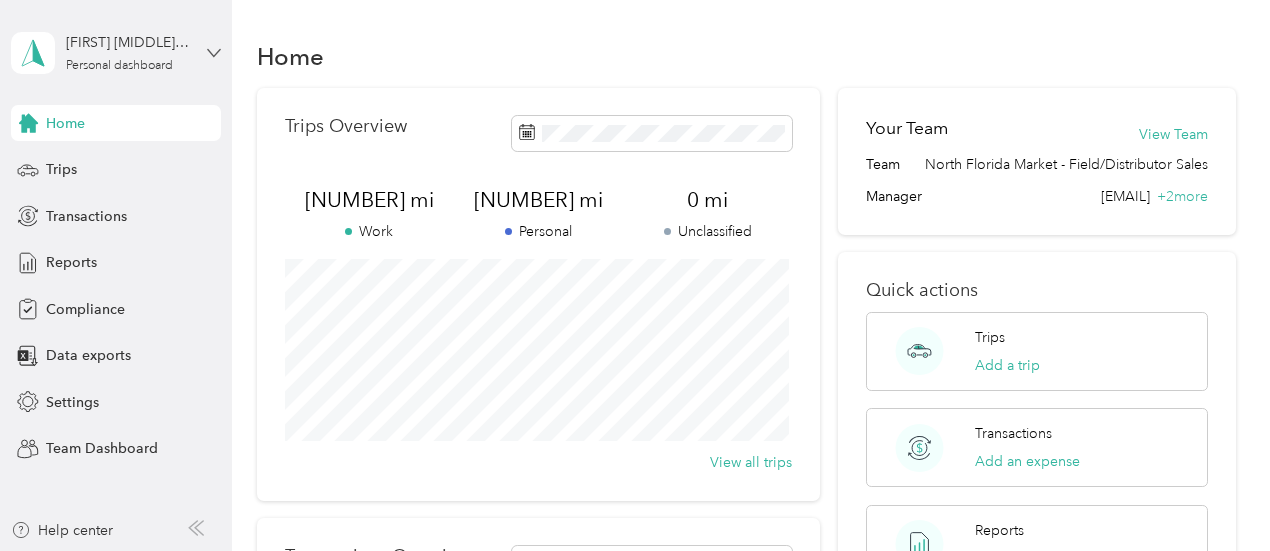 click 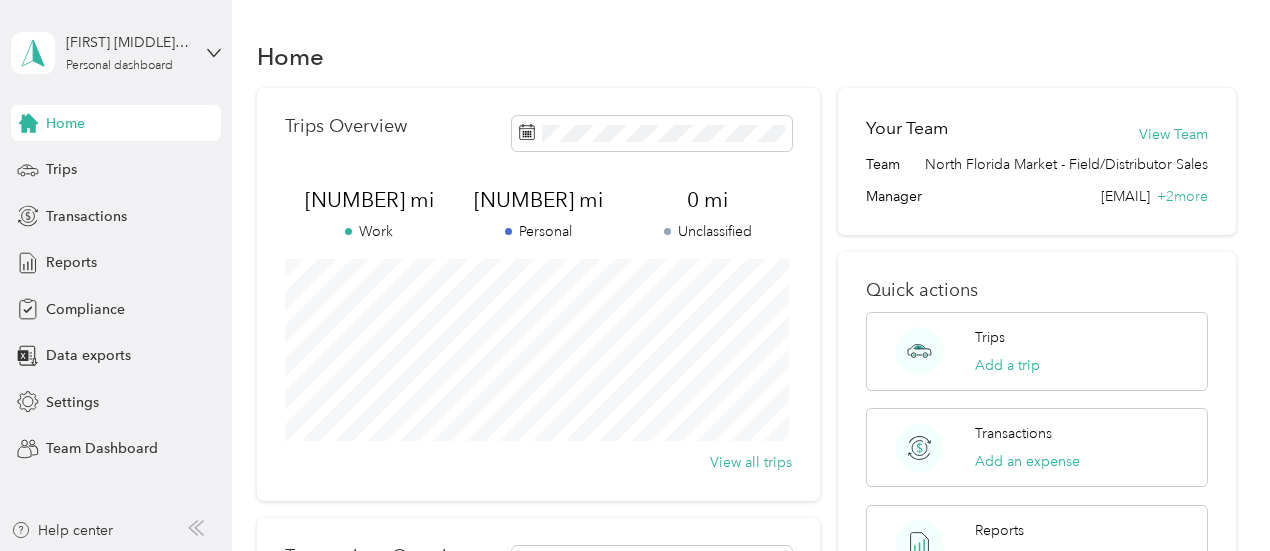 click on "Team dashboard" at bounding box center (82, 164) 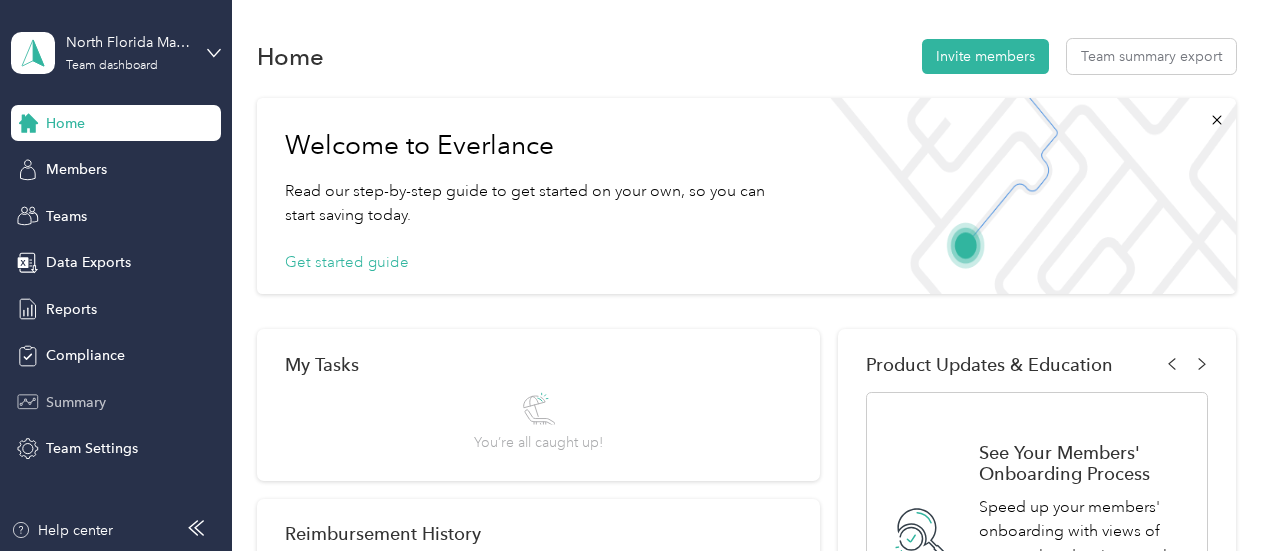 click on "Summary" at bounding box center (76, 402) 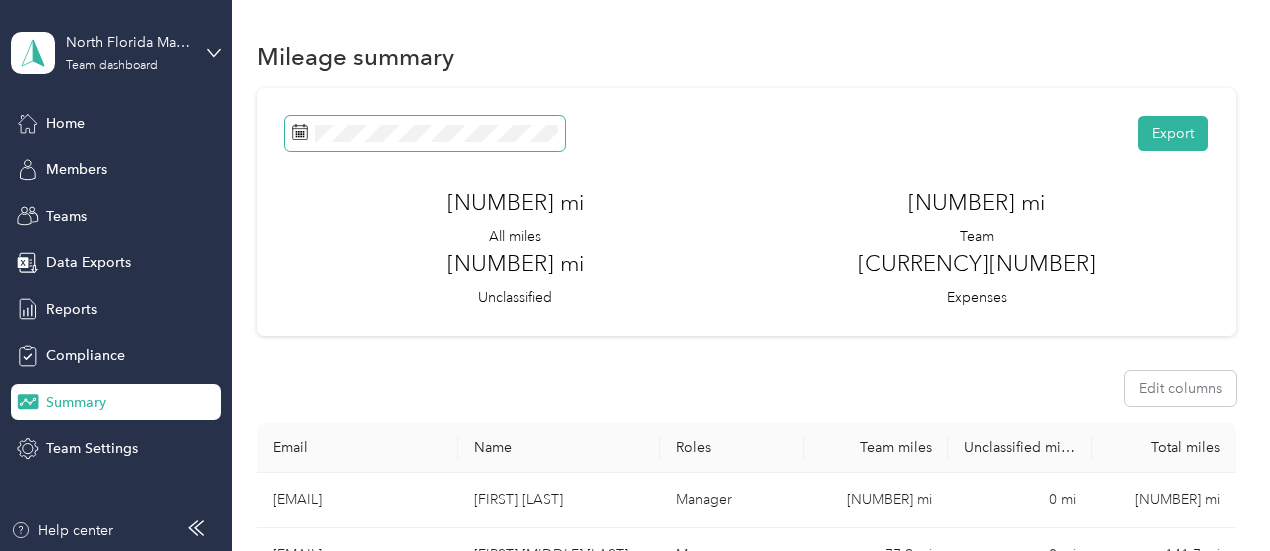click at bounding box center (425, 133) 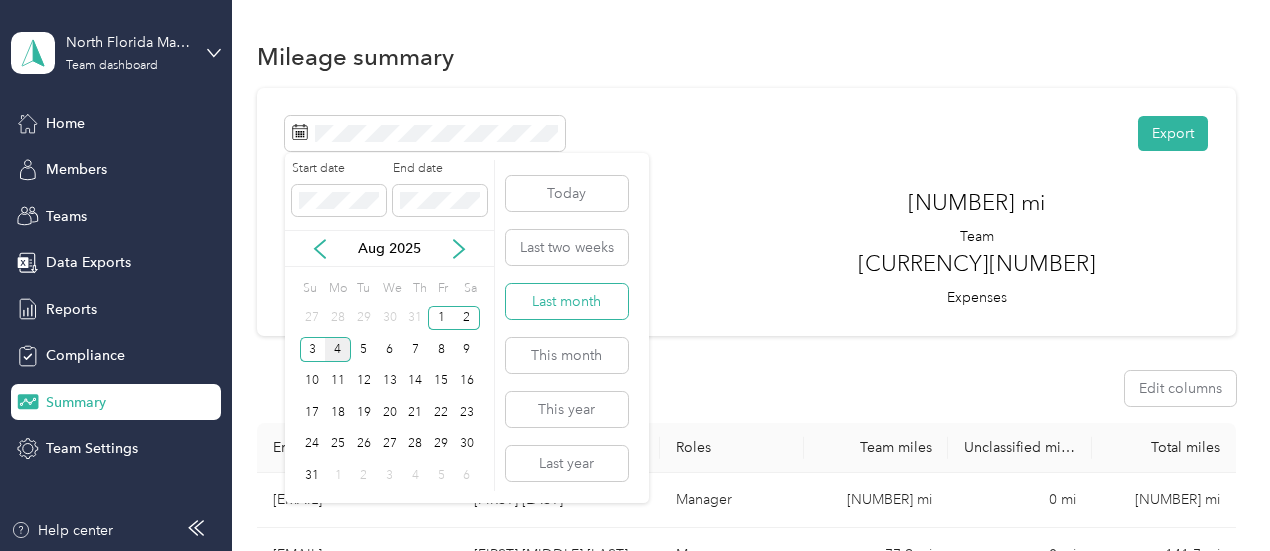click on "Last month" at bounding box center (567, 301) 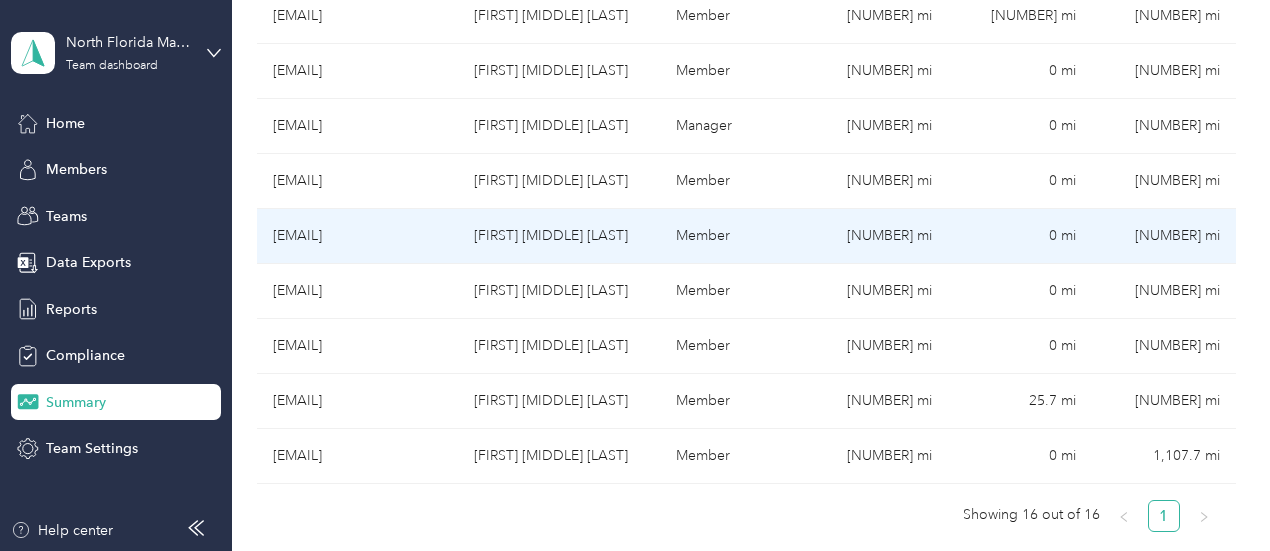 scroll, scrollTop: 884, scrollLeft: 0, axis: vertical 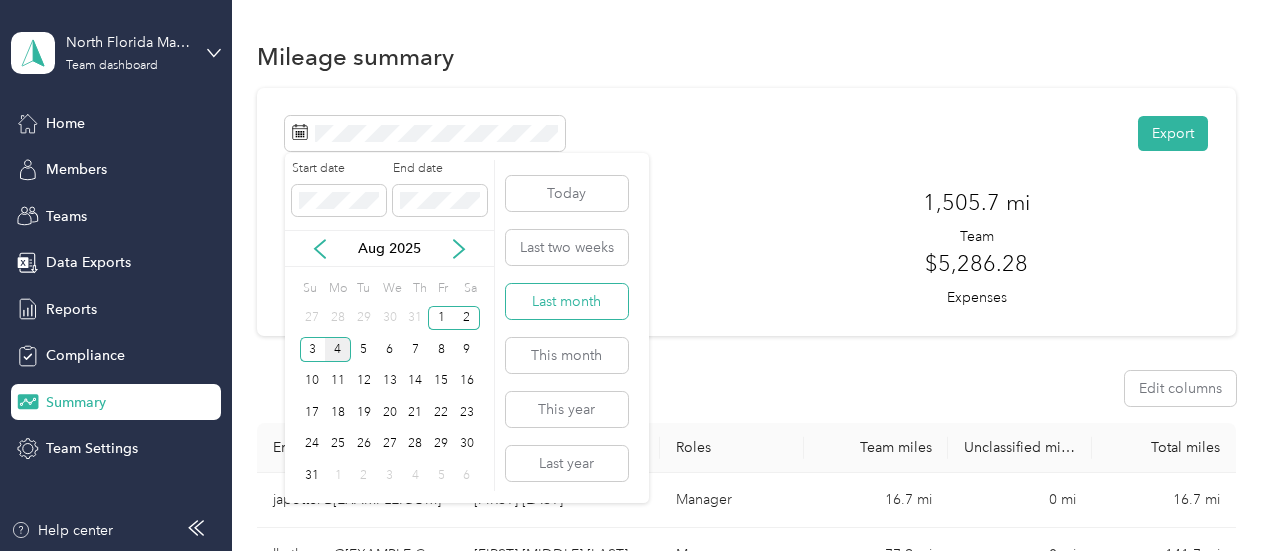 click on "Last month" at bounding box center (567, 301) 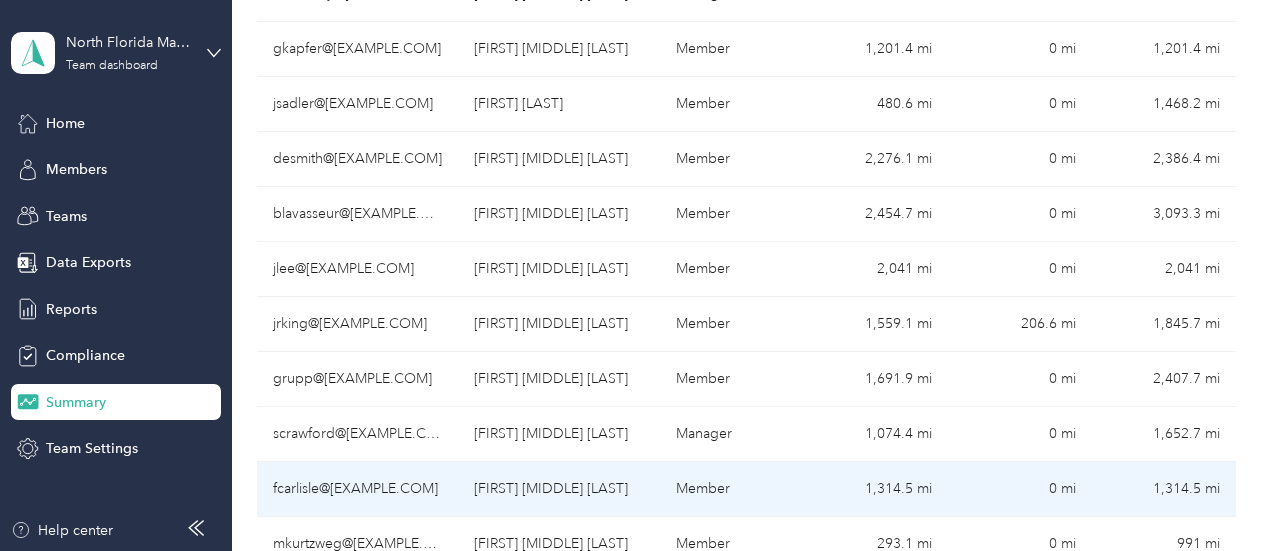 scroll, scrollTop: 433, scrollLeft: 0, axis: vertical 